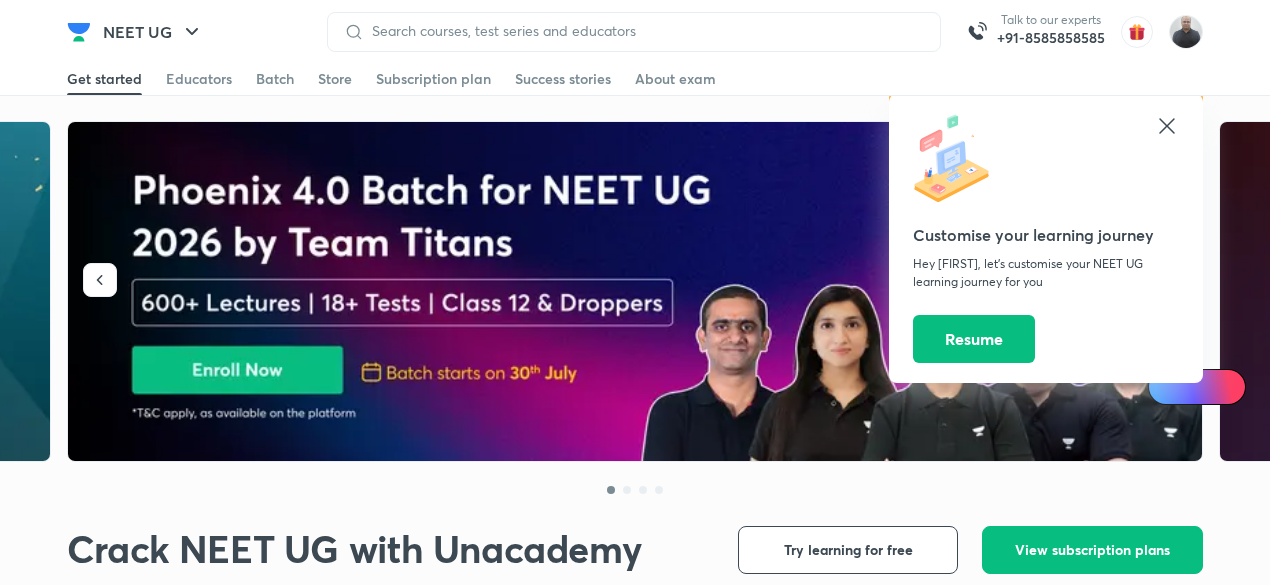 scroll, scrollTop: 0, scrollLeft: 0, axis: both 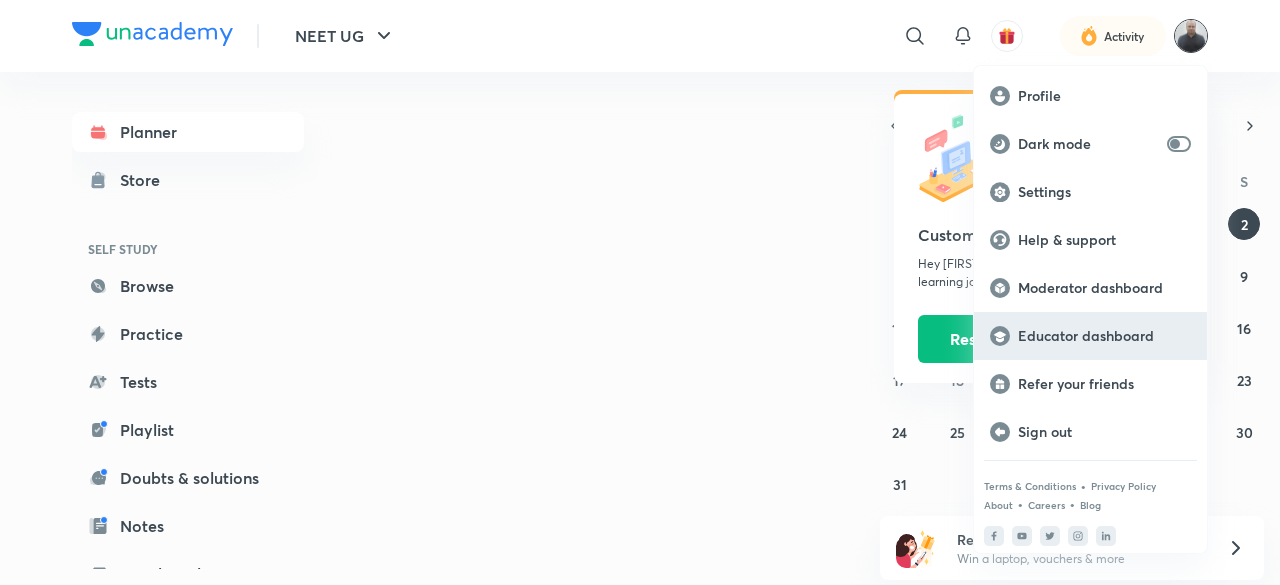 click on "Educator dashboard" at bounding box center (1104, 336) 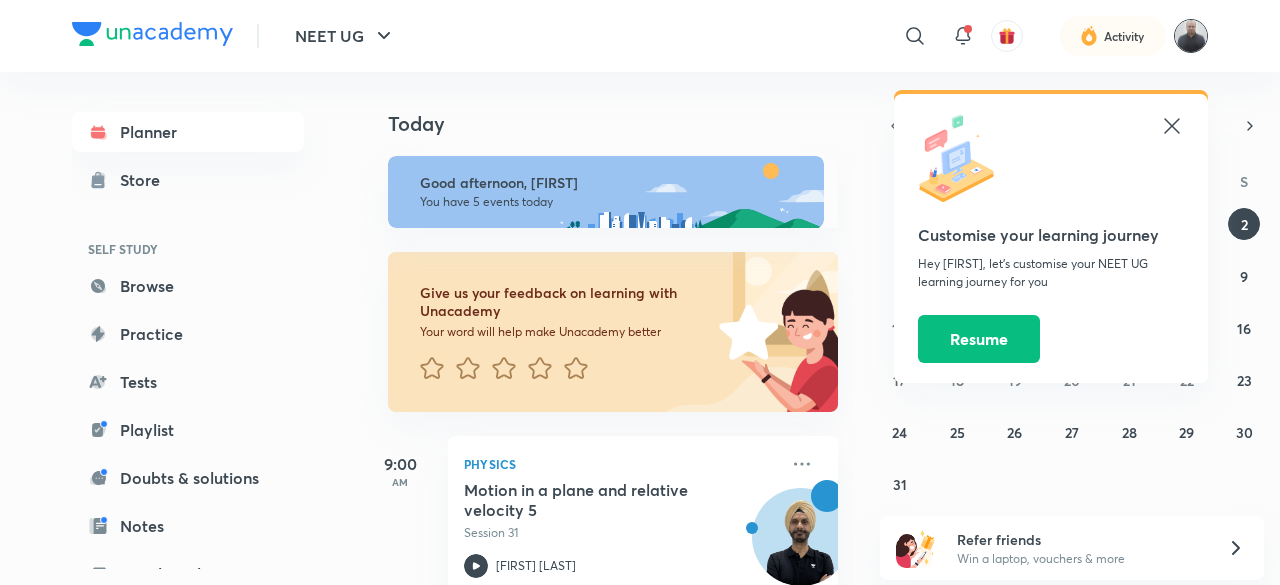click at bounding box center (1191, 36) 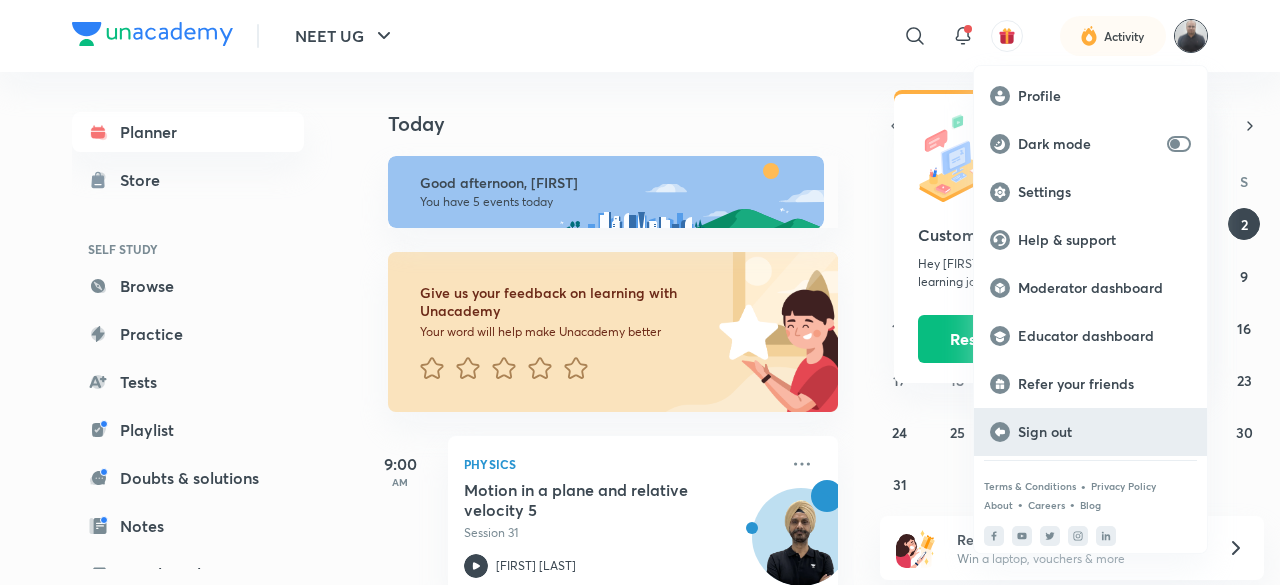 click on "Sign out" at bounding box center (1104, 432) 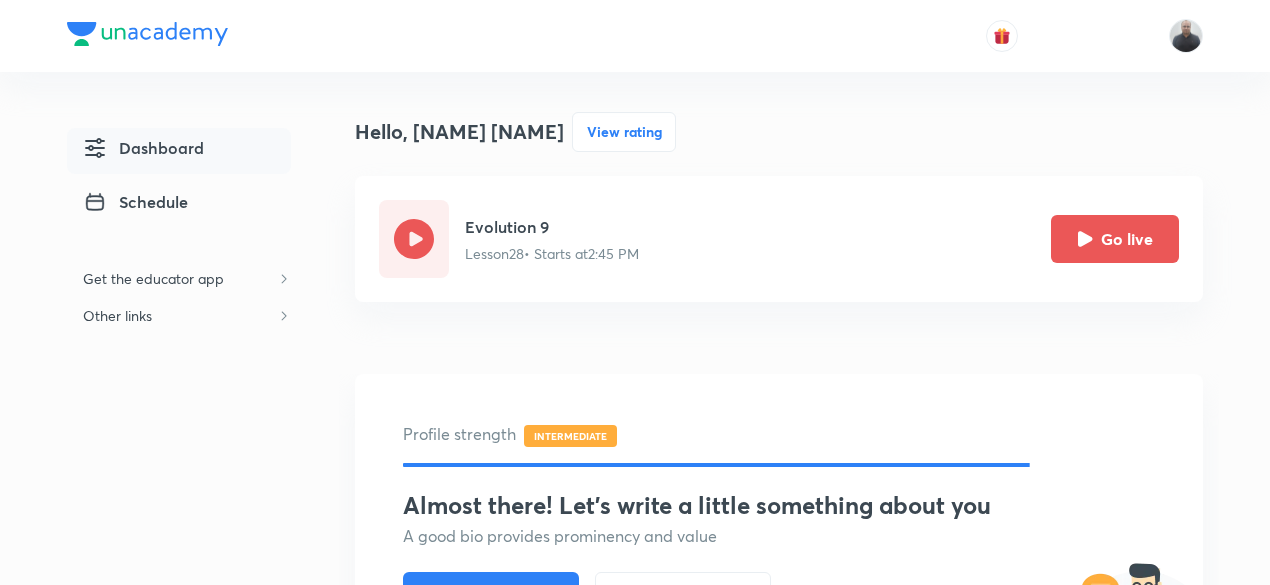 scroll, scrollTop: 0, scrollLeft: 0, axis: both 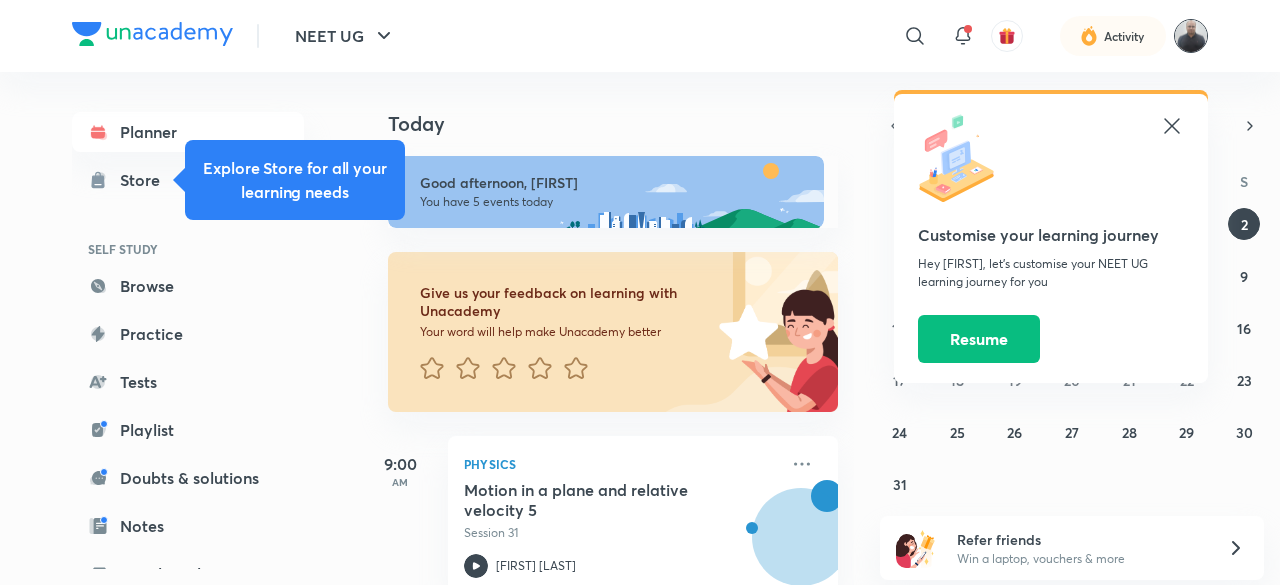 click at bounding box center [1191, 36] 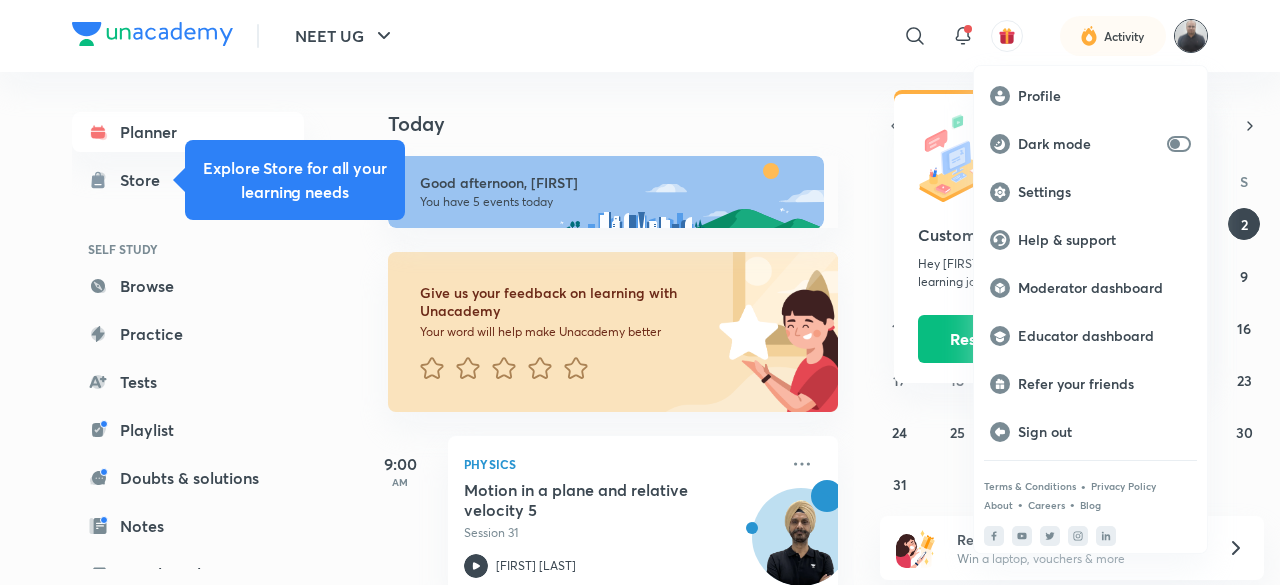 scroll, scrollTop: 0, scrollLeft: 0, axis: both 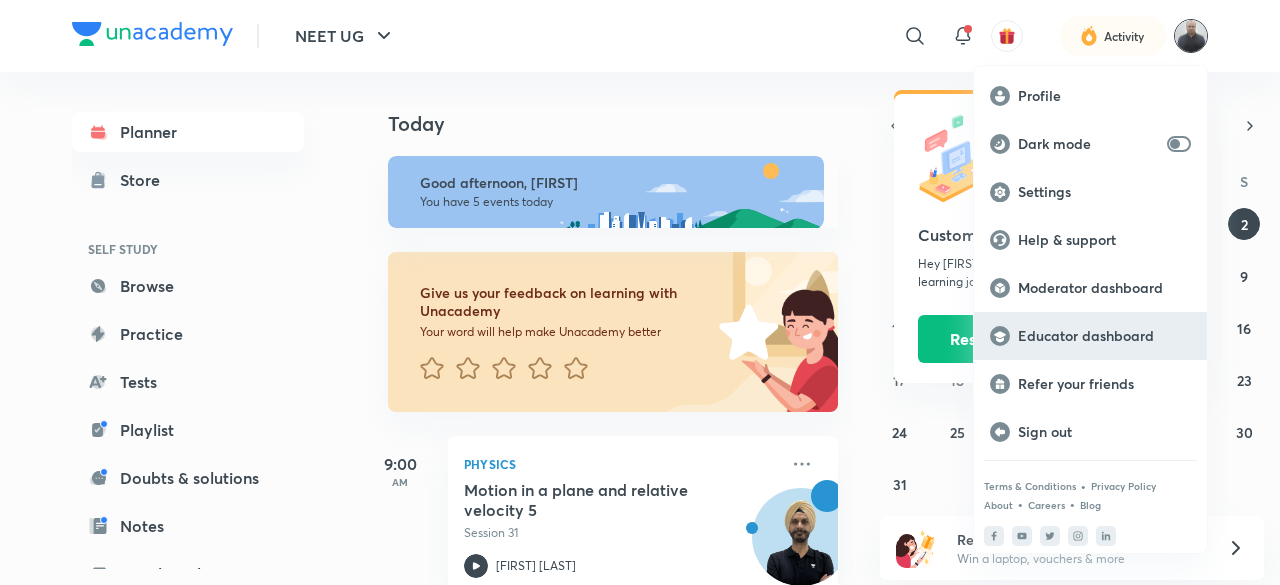 click on "Educator dashboard" at bounding box center (1104, 336) 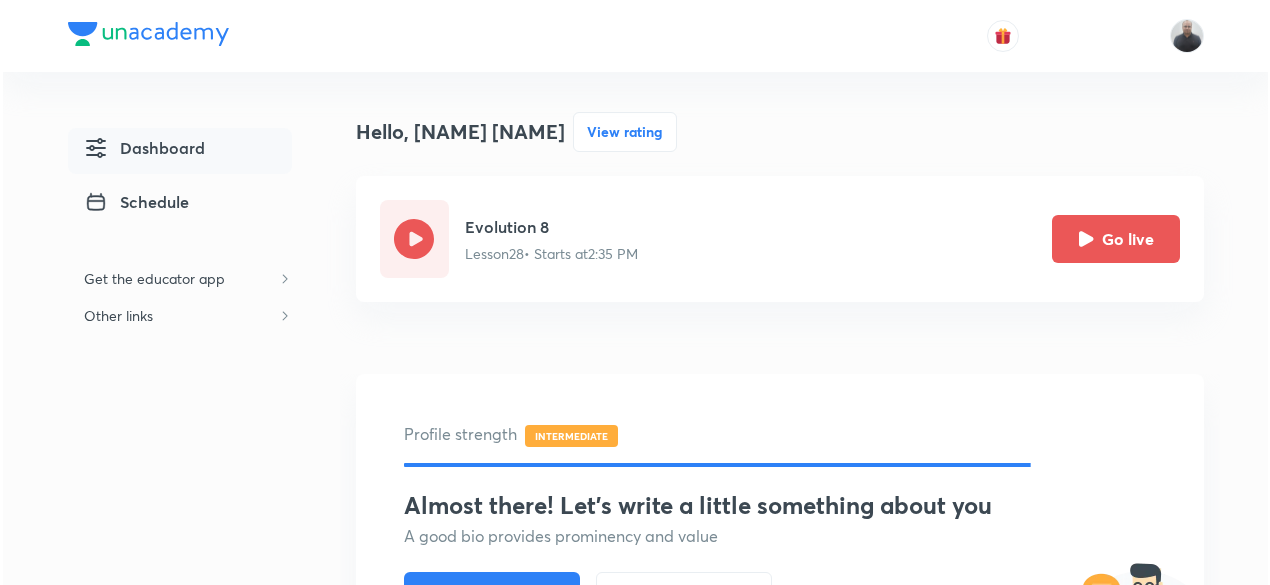 scroll, scrollTop: 0, scrollLeft: 0, axis: both 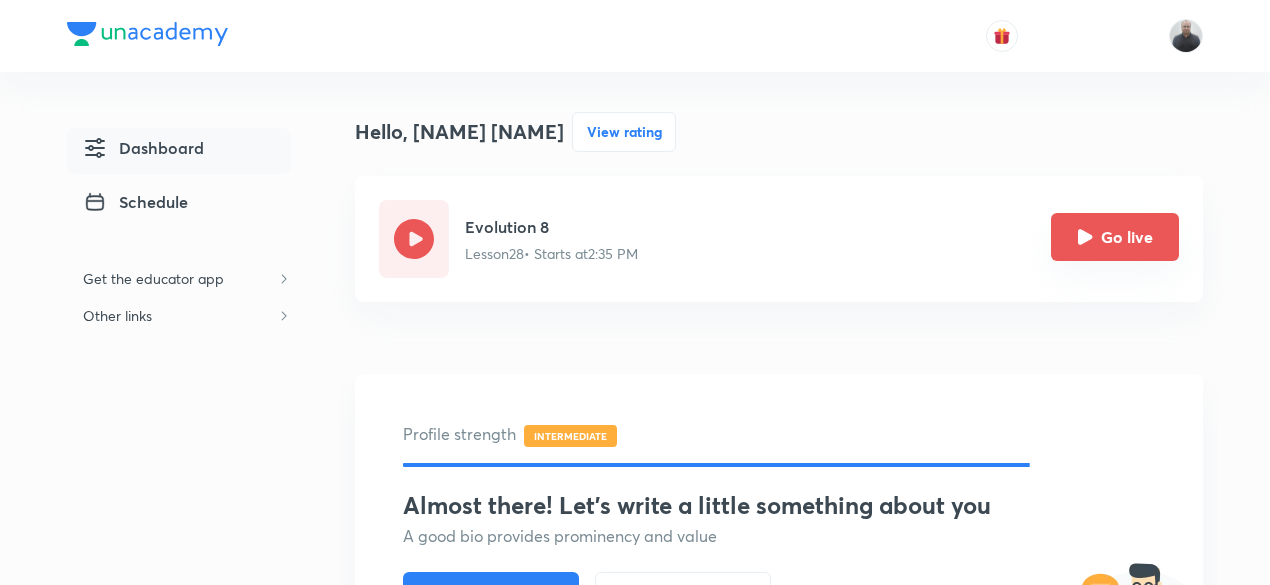 click 